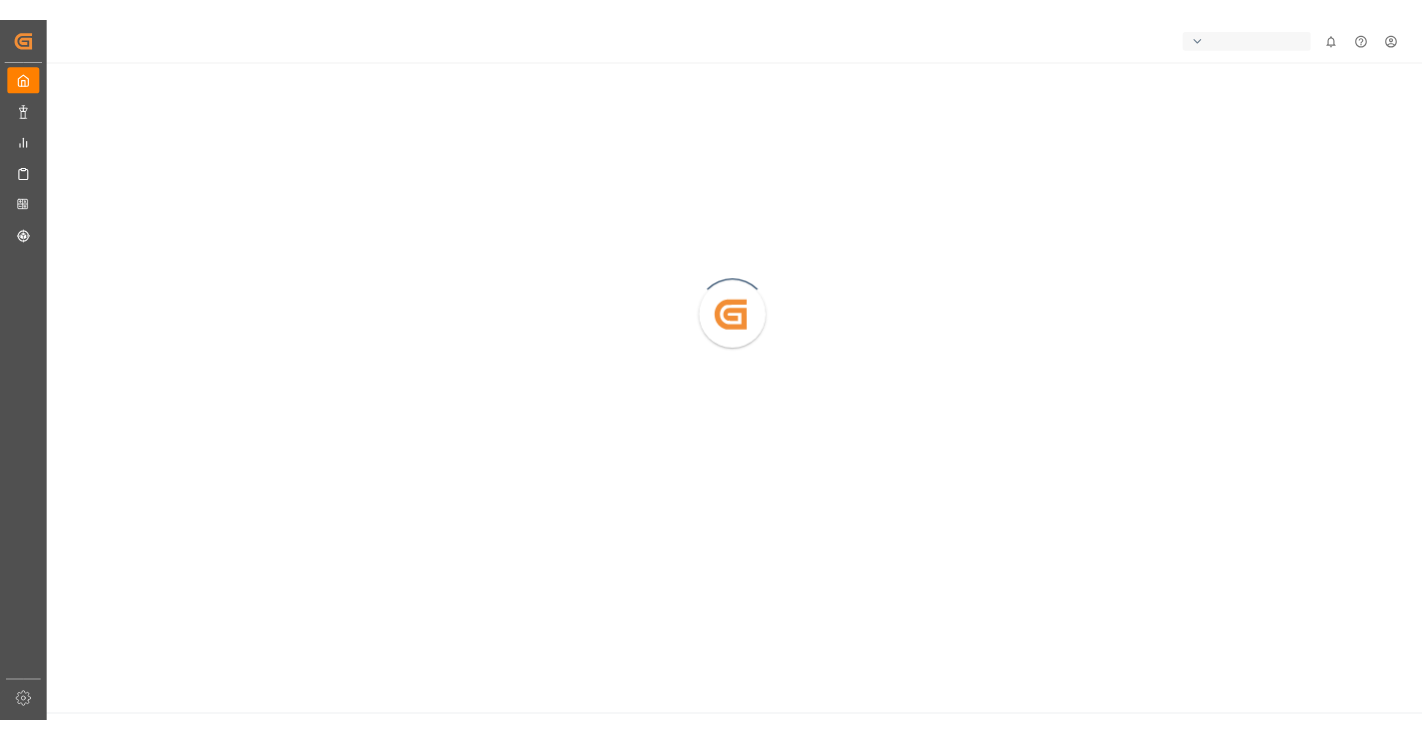 scroll, scrollTop: 0, scrollLeft: 0, axis: both 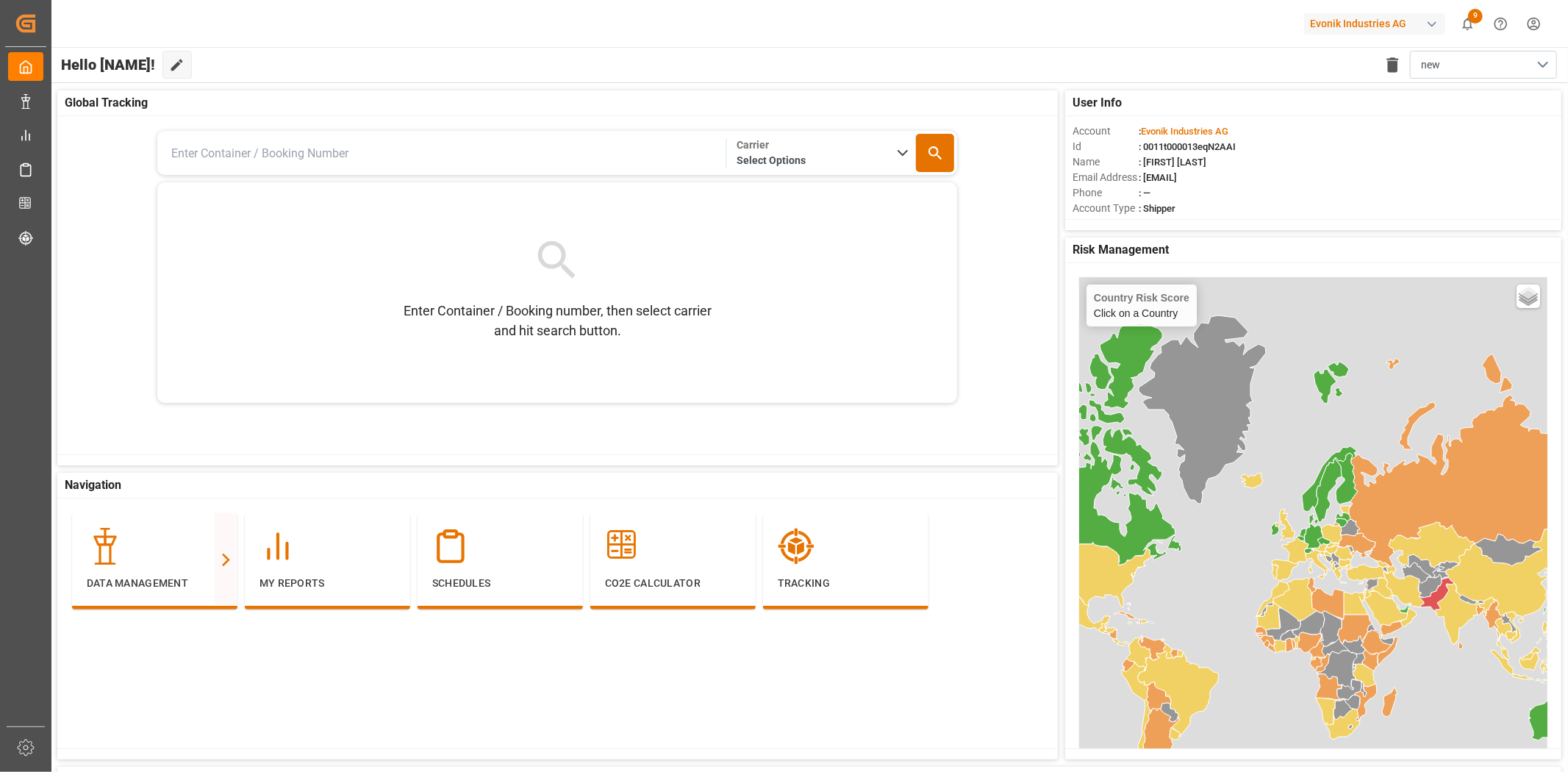 click on "Name  : [FIRST] [LAST]" at bounding box center (1313, 162) 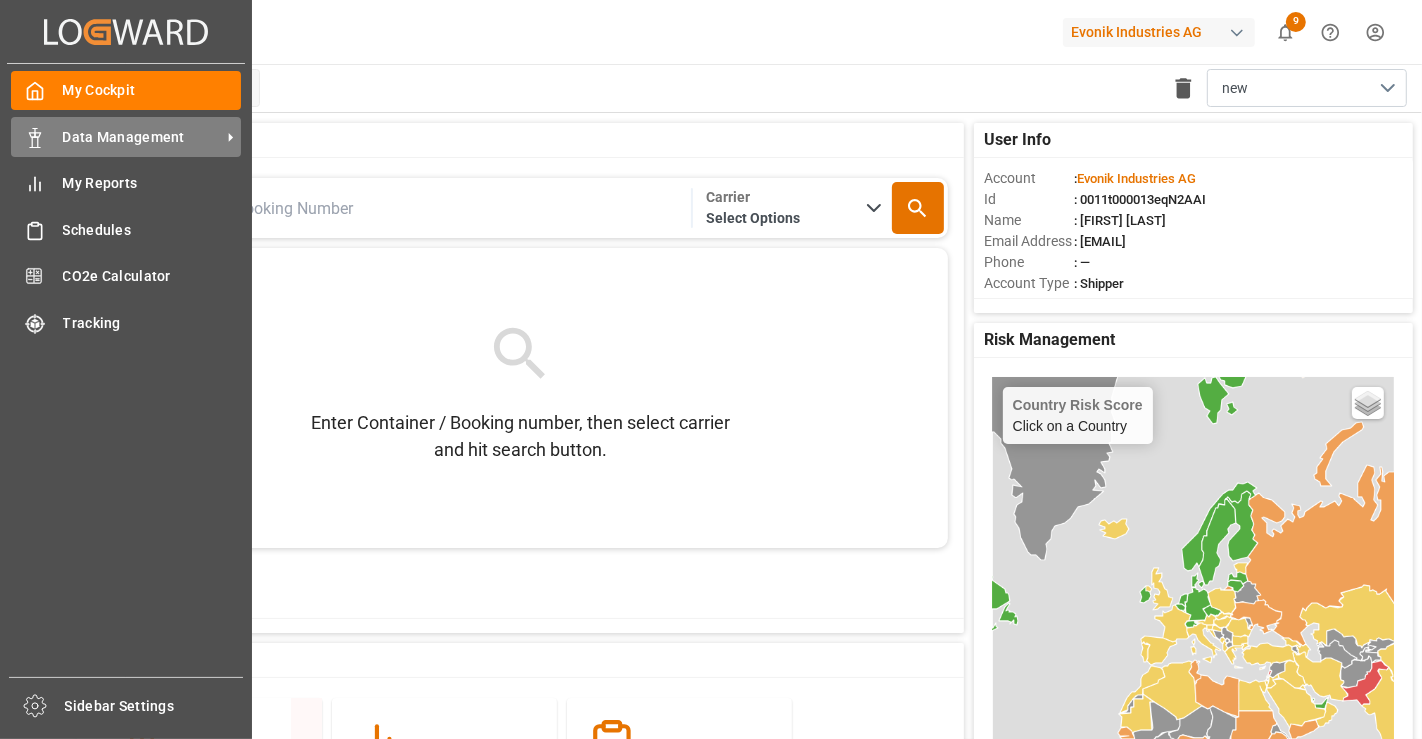 click on "Data Management Data Management" at bounding box center [126, 136] 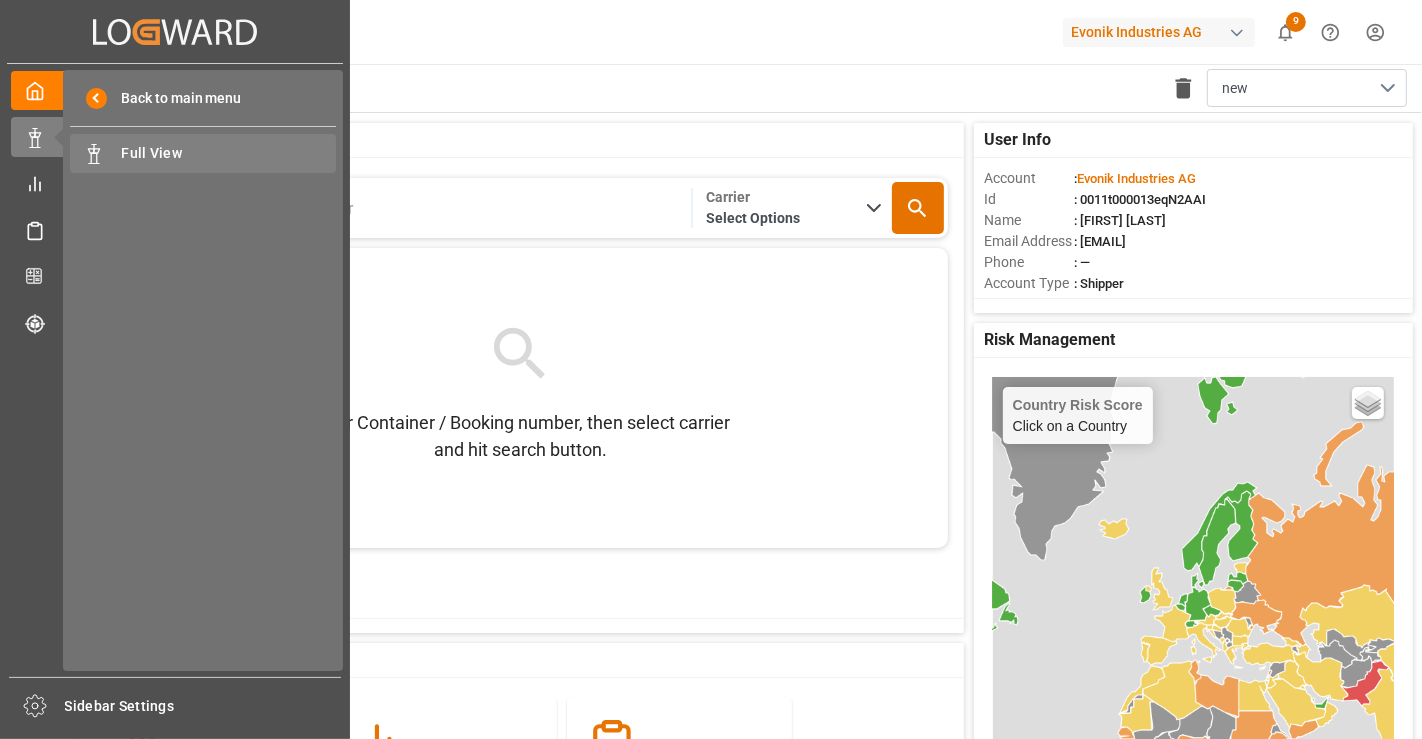 click on "Full View" at bounding box center [229, 153] 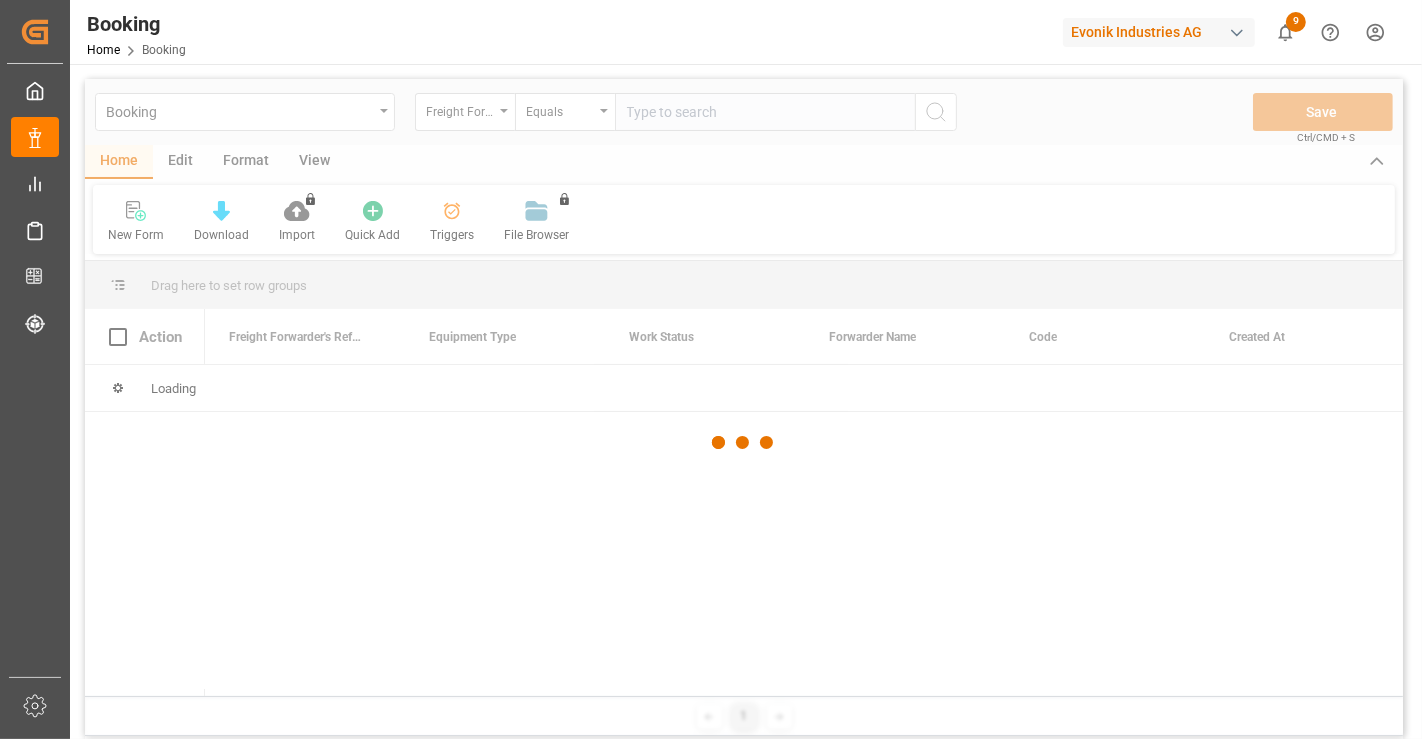 click at bounding box center [744, 442] 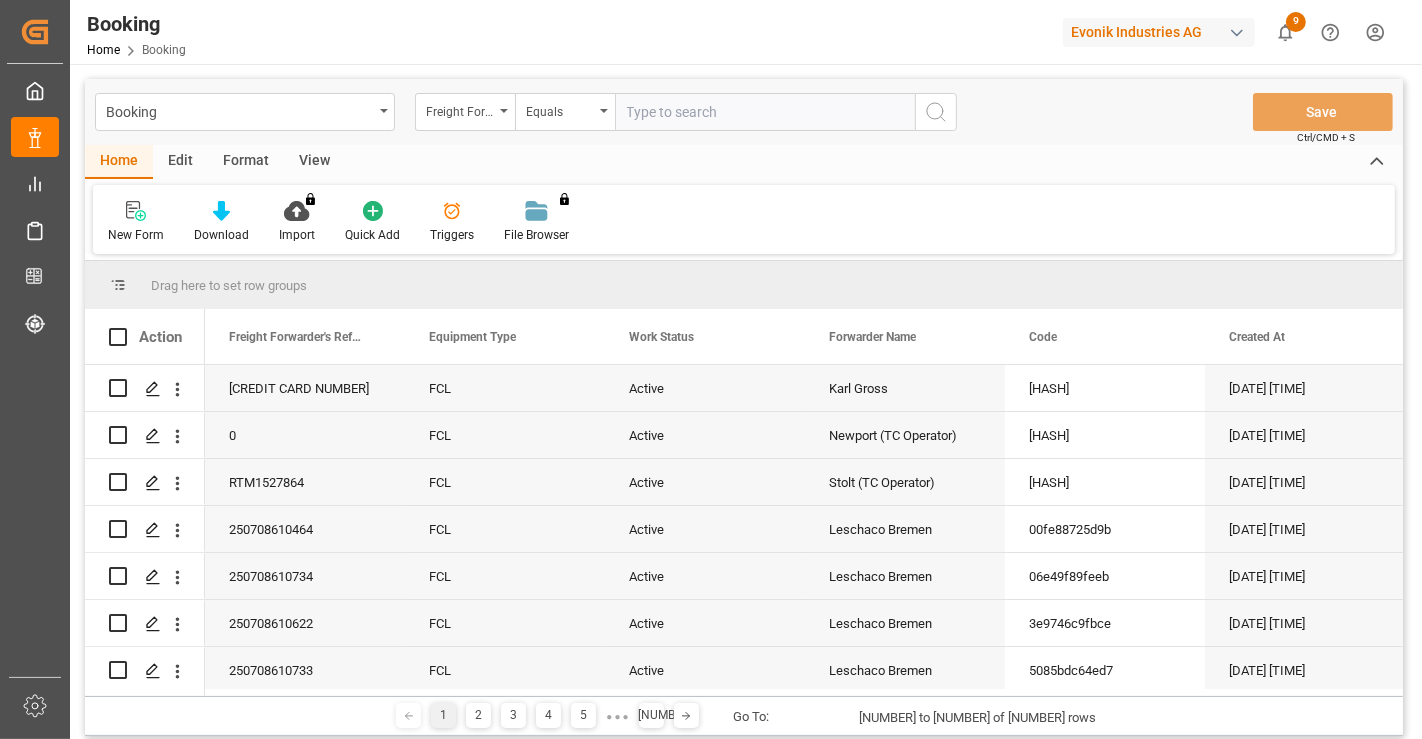 click on "Freight Forwarder's Reference No." at bounding box center (460, 109) 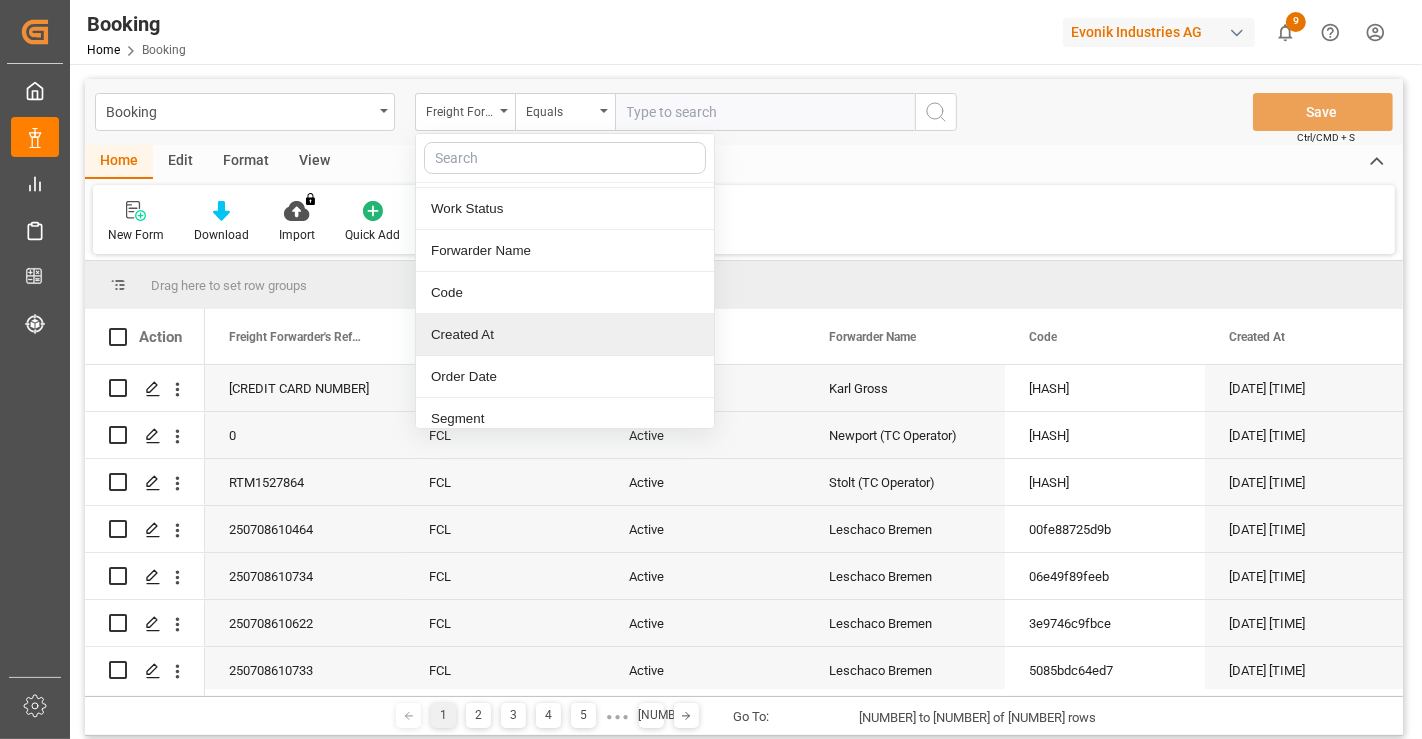 scroll, scrollTop: 111, scrollLeft: 0, axis: vertical 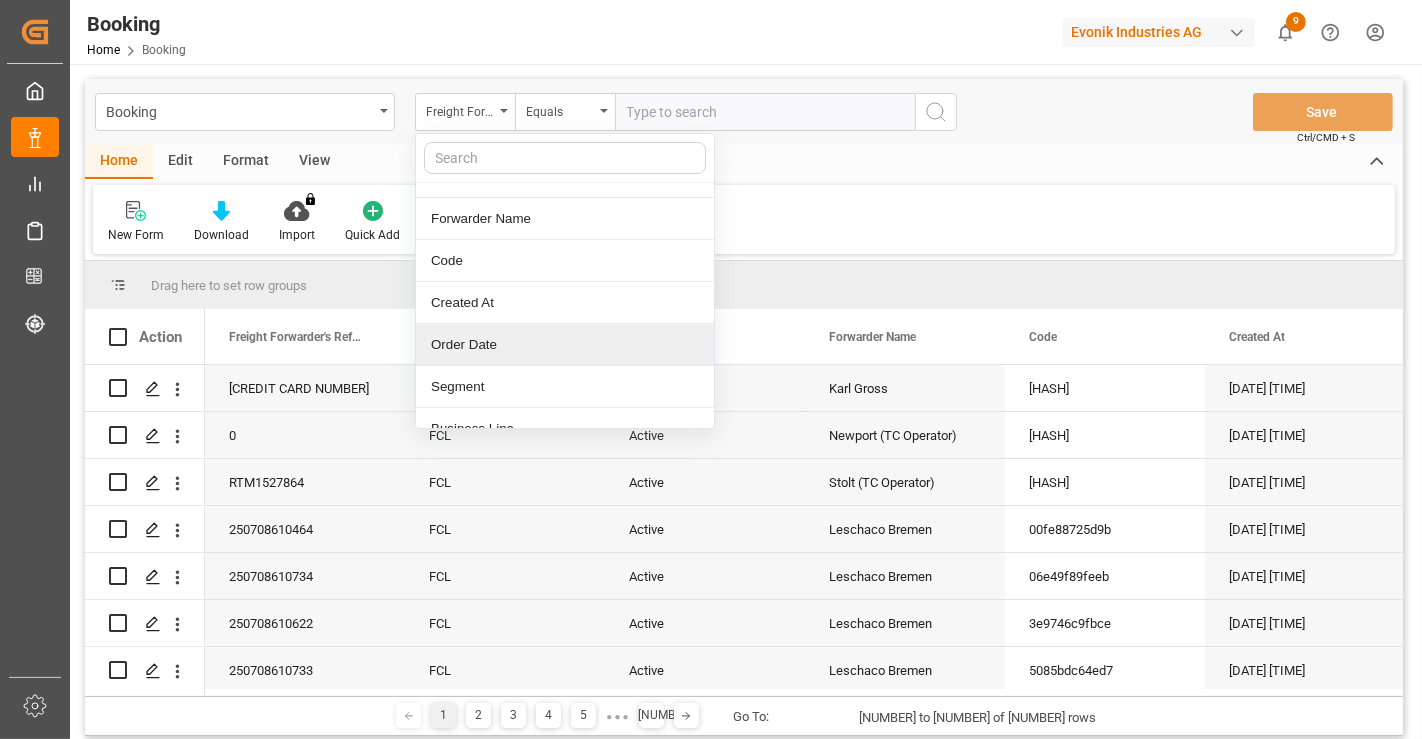 click on "Order Date" at bounding box center (565, 345) 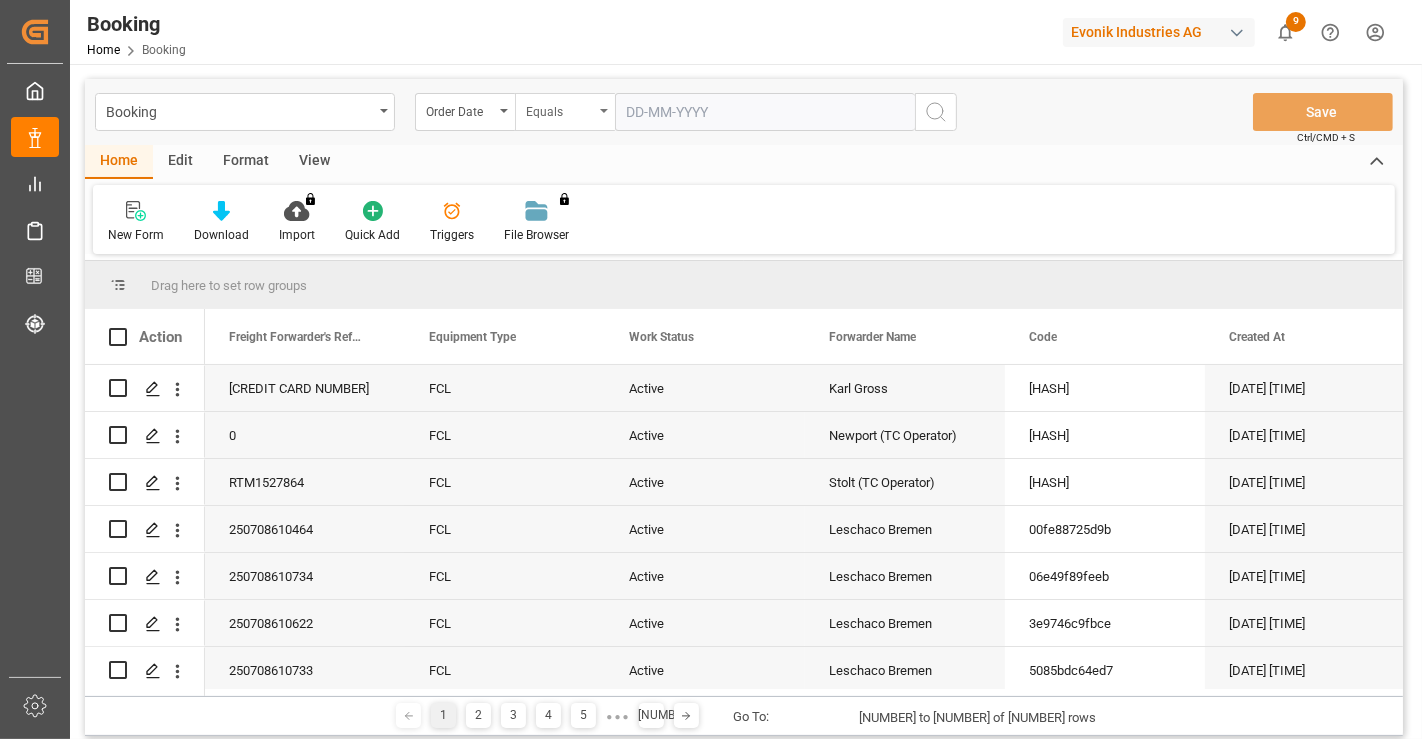 click on "Equals" at bounding box center [560, 109] 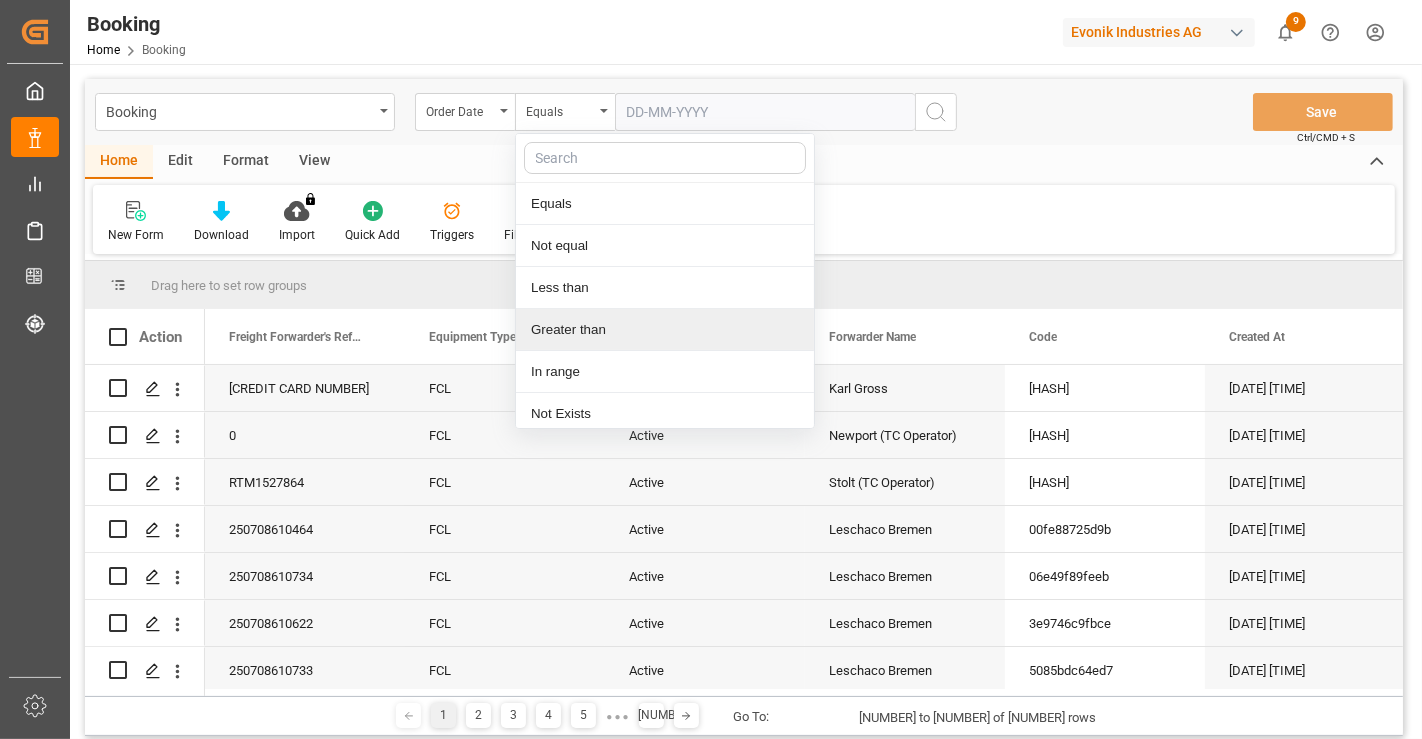 click on "Greater than" at bounding box center [665, 330] 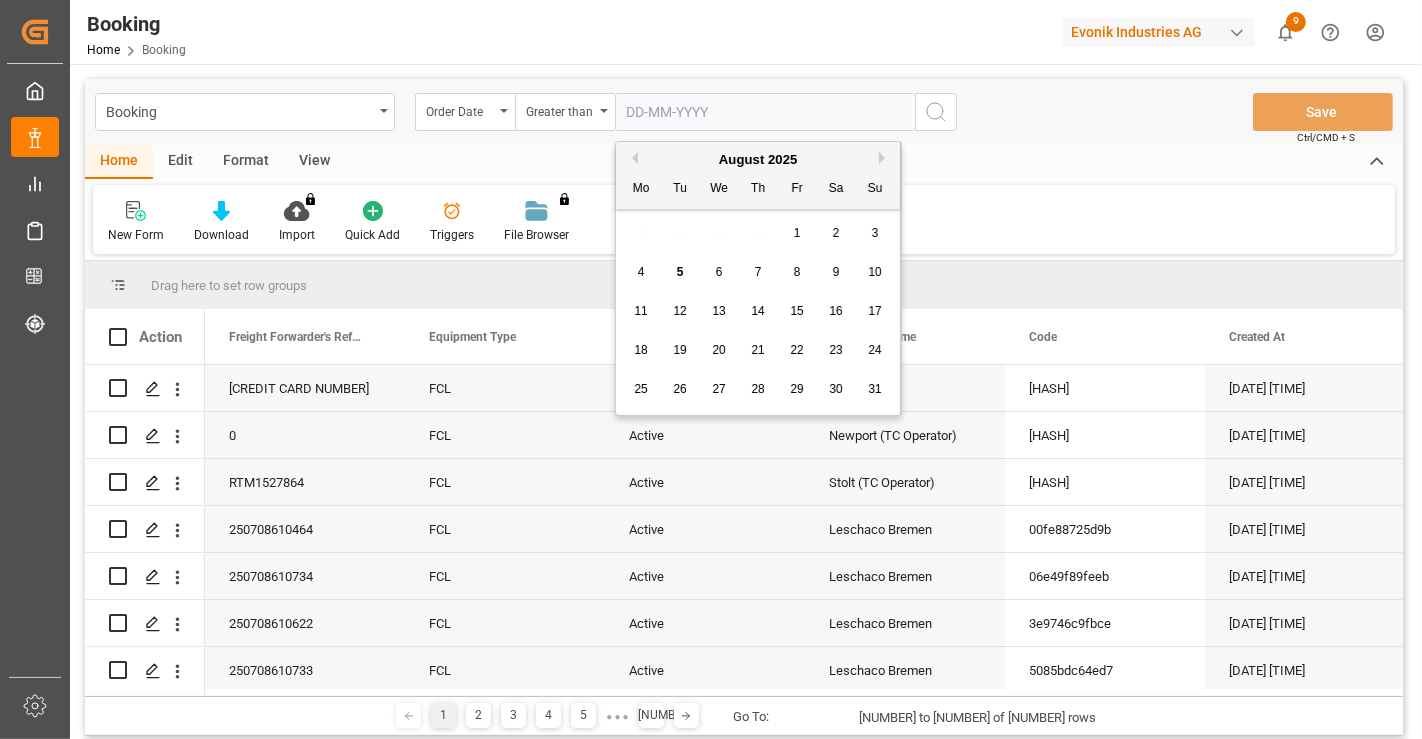 click at bounding box center [765, 112] 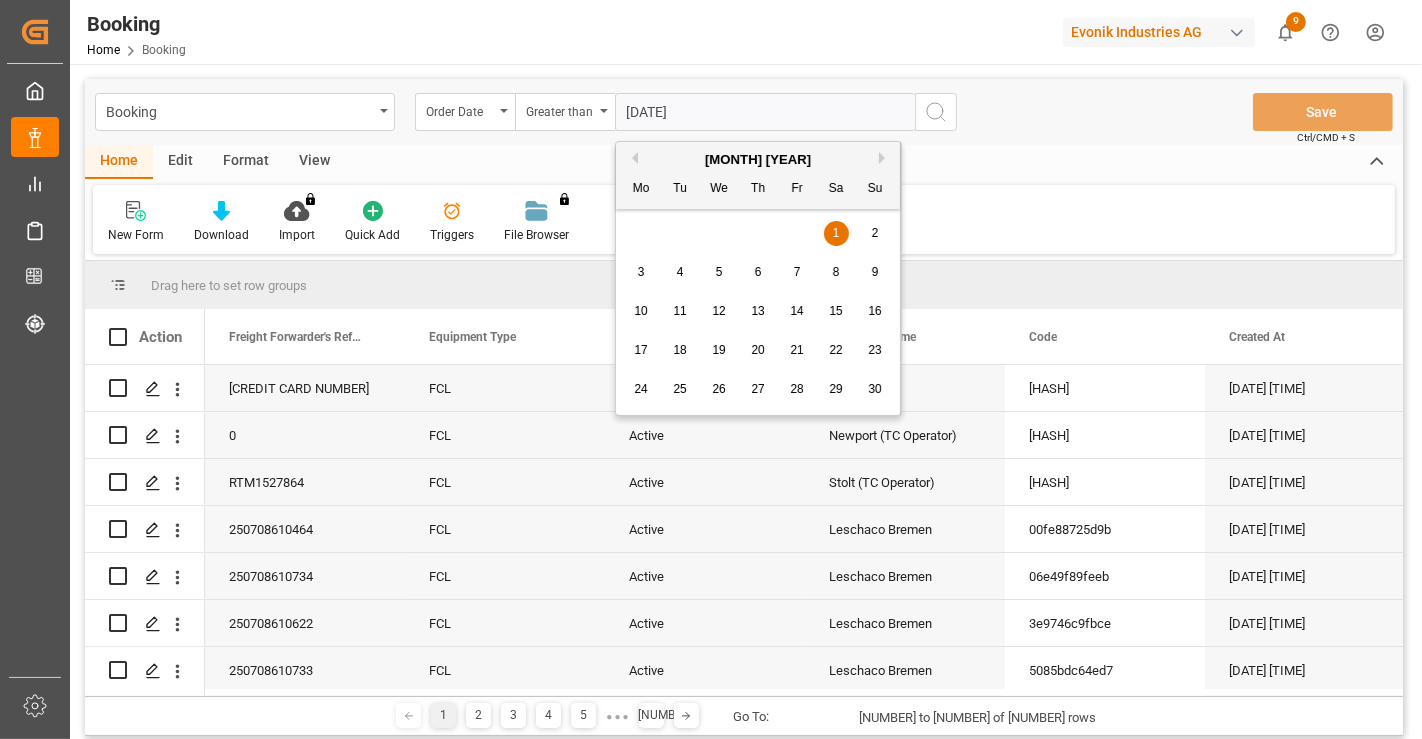 click on "01-06-2024" at bounding box center [765, 112] 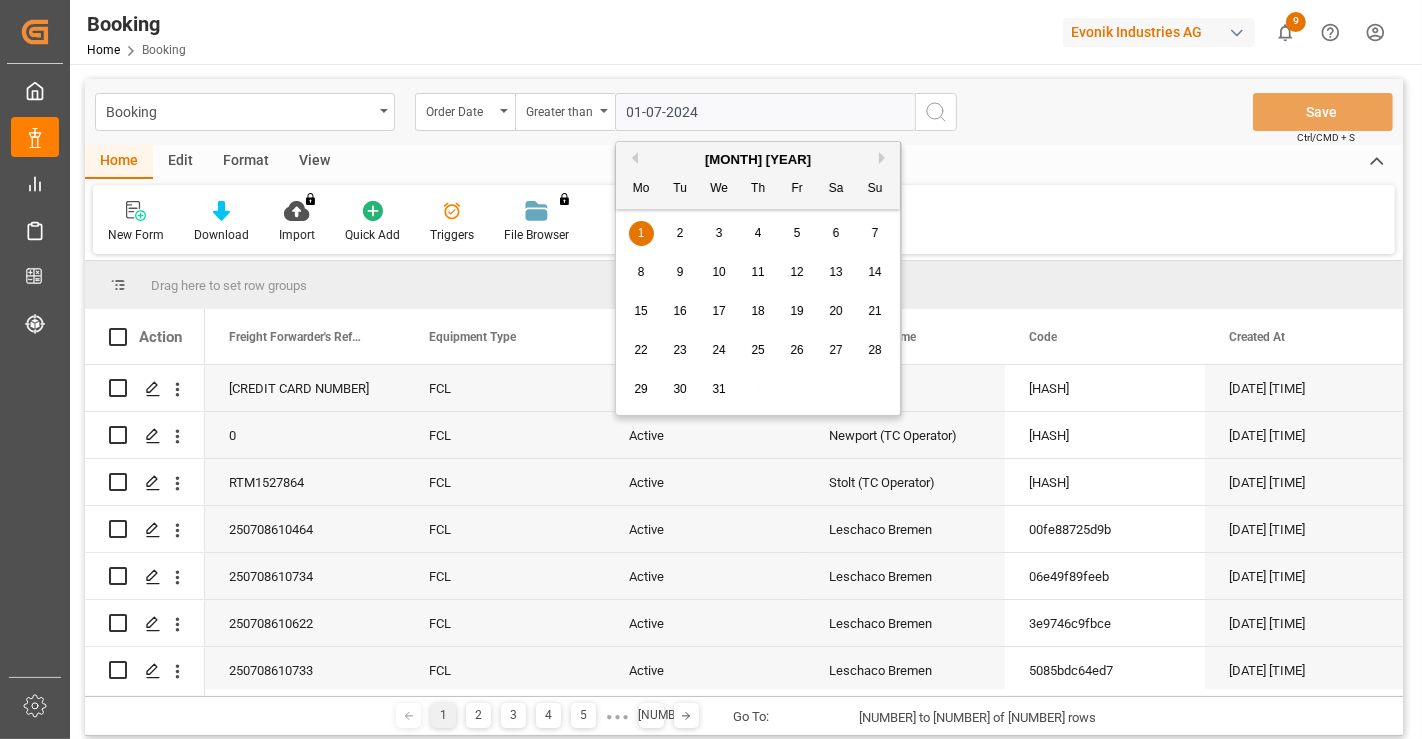 click on "01-07-2024" at bounding box center (765, 112) 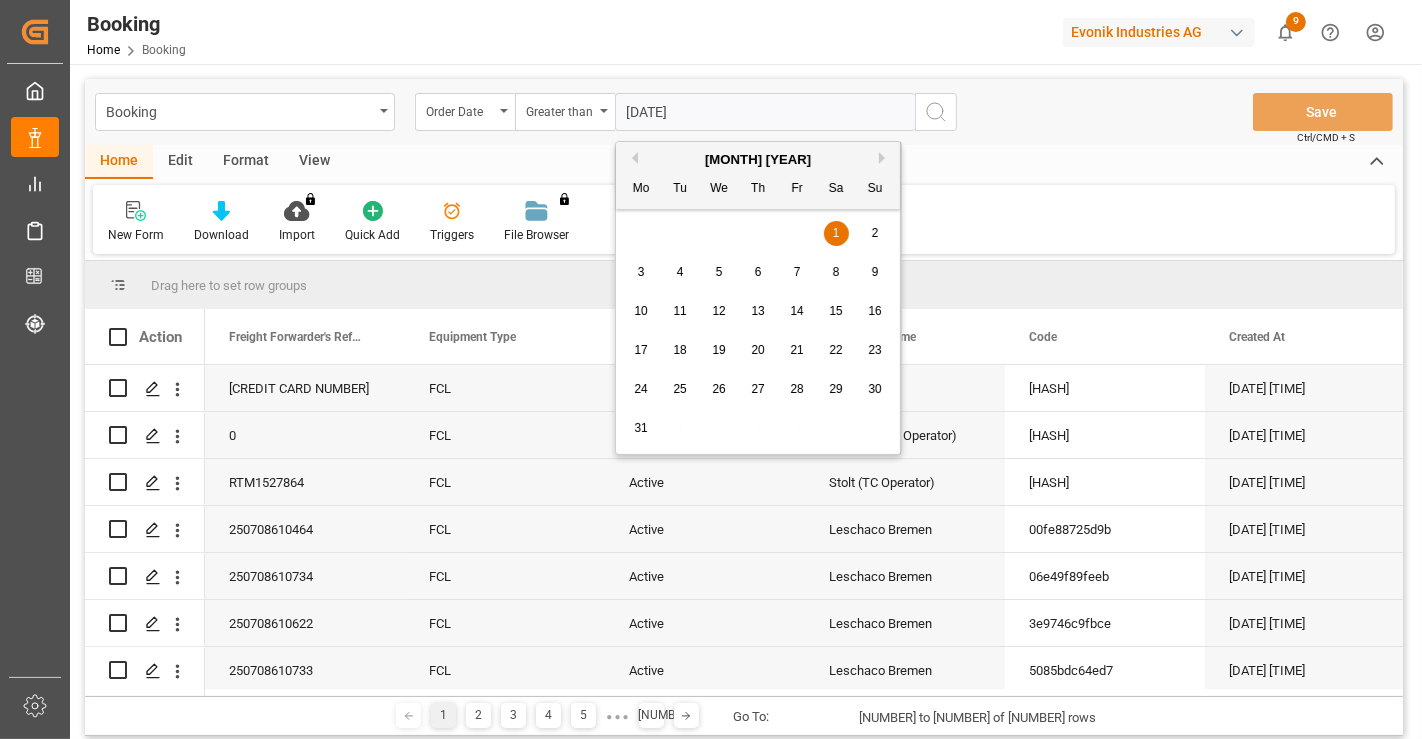 type on "01-07-2023" 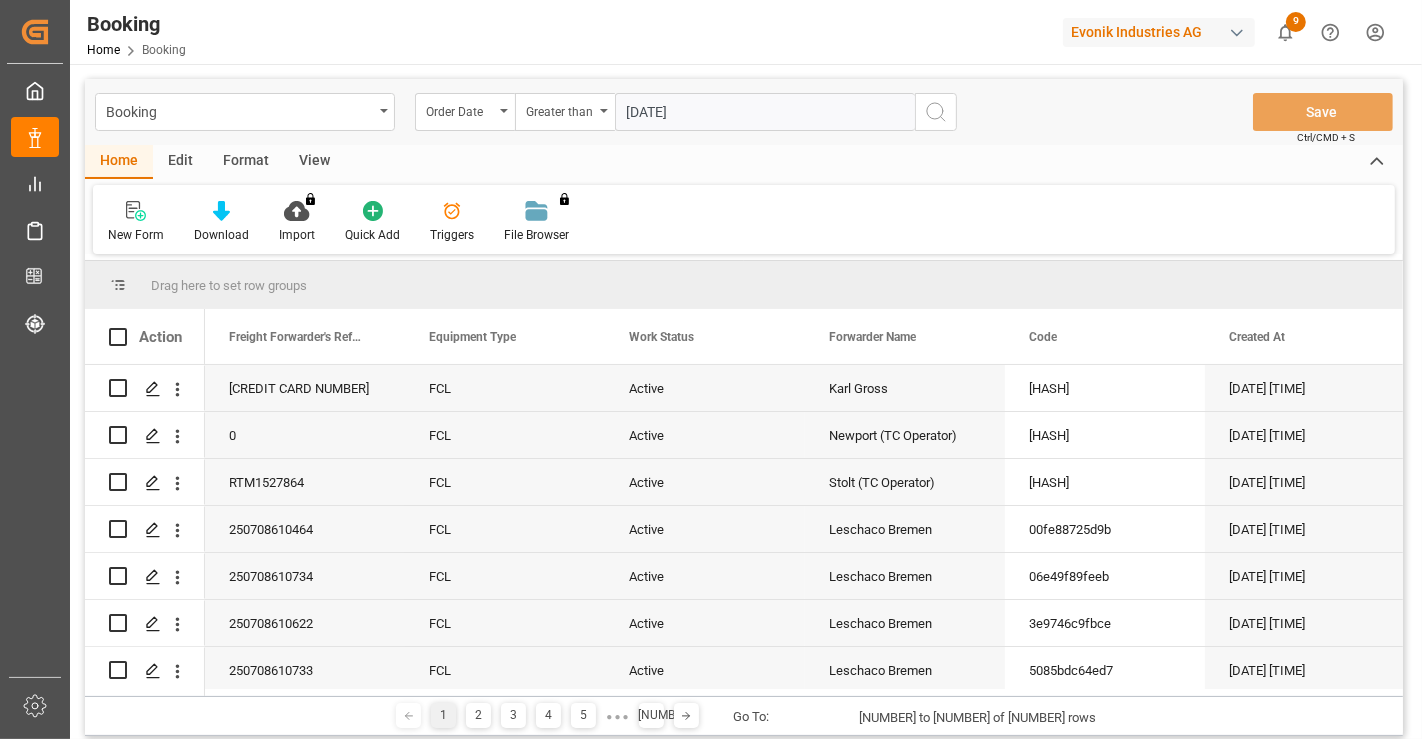 click at bounding box center [936, 112] 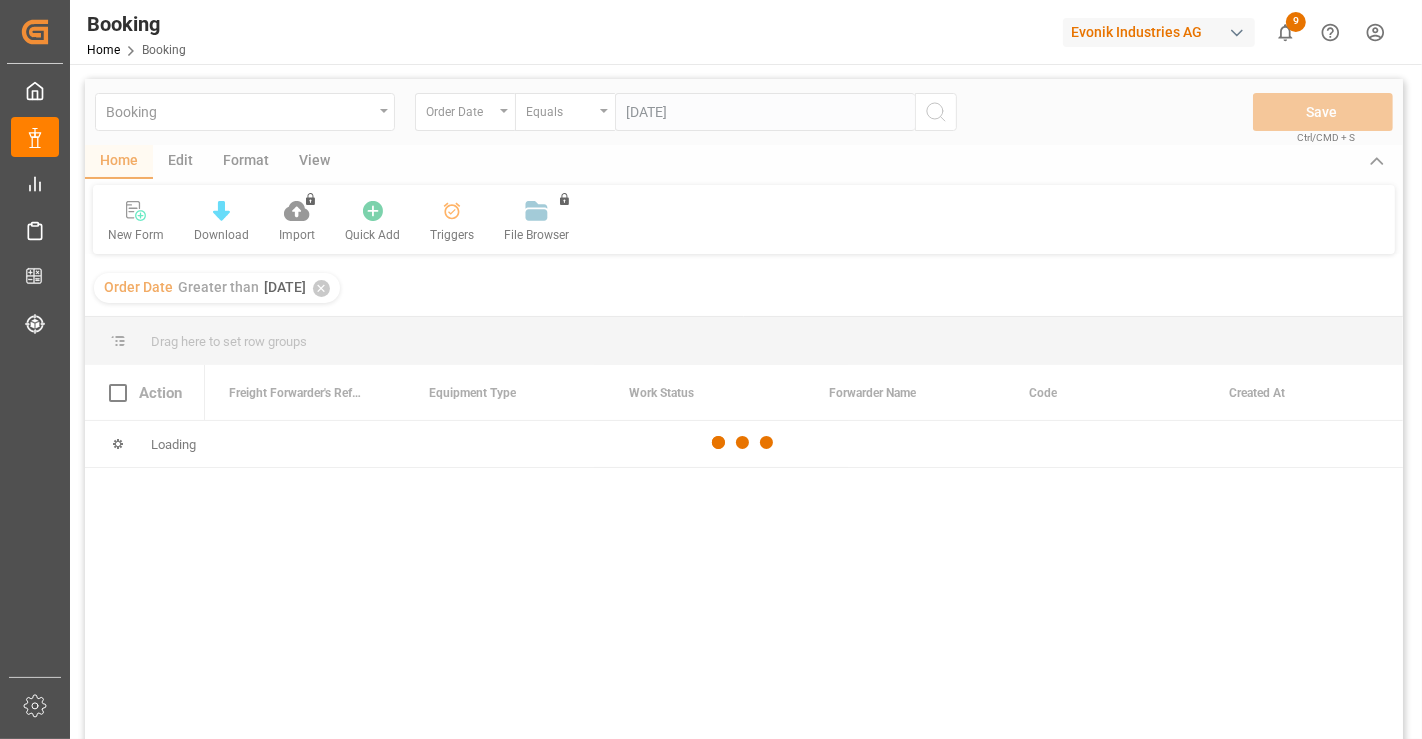 type 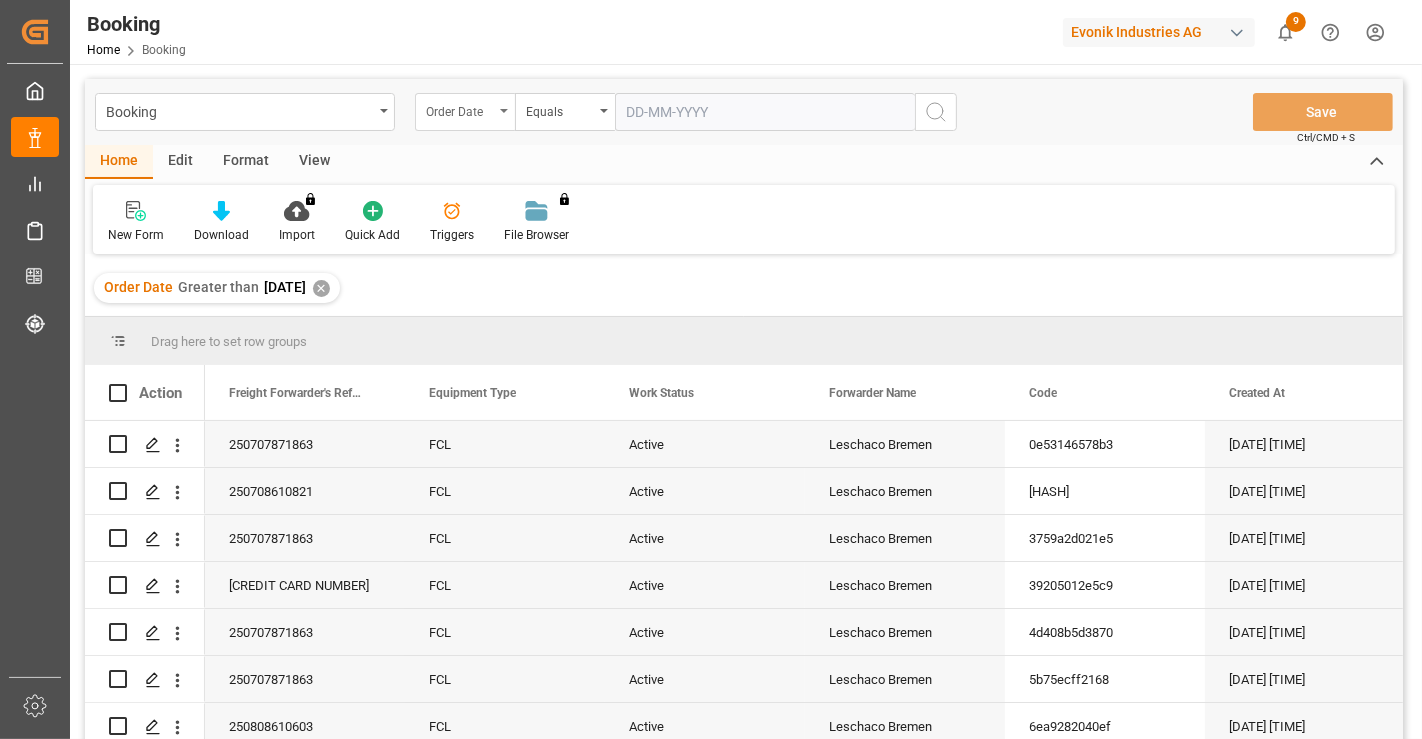 click on "Order Date" at bounding box center [460, 109] 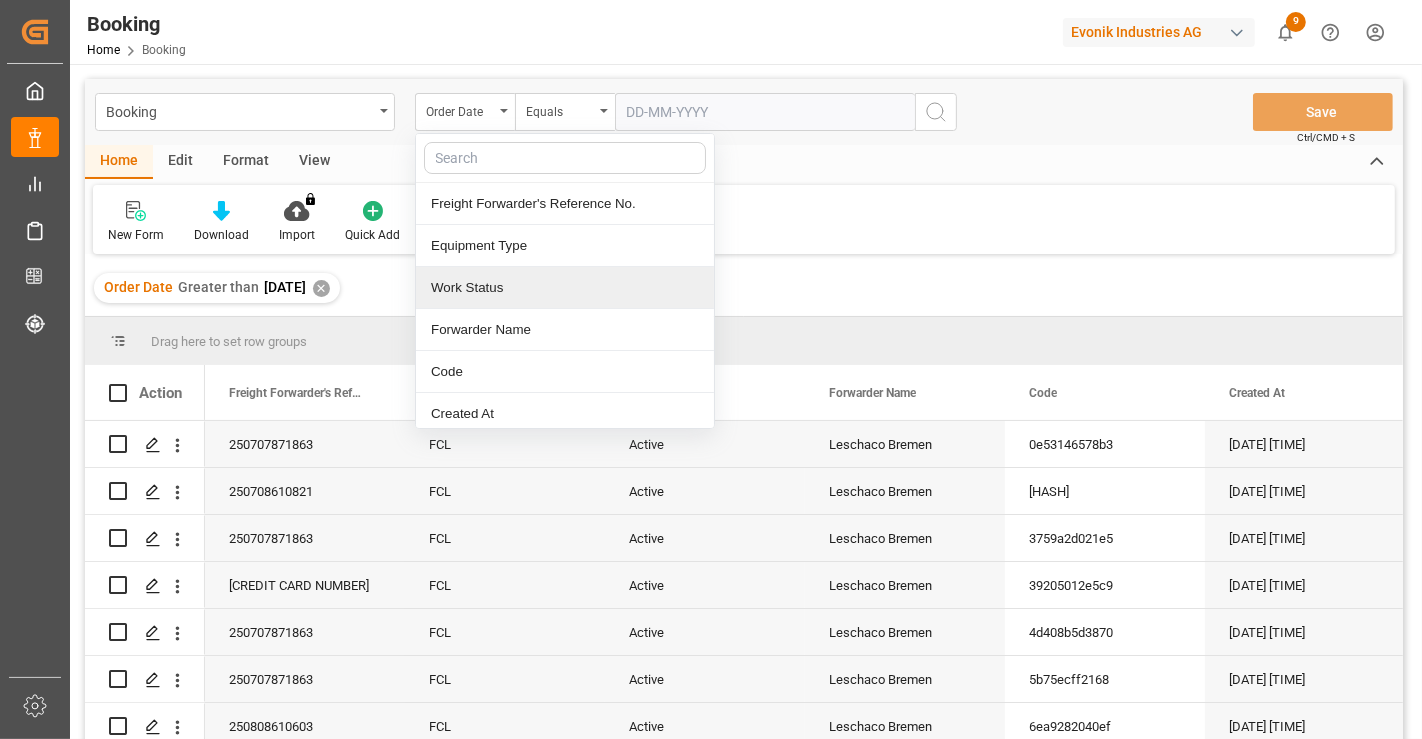 click on "Work Status" at bounding box center (565, 288) 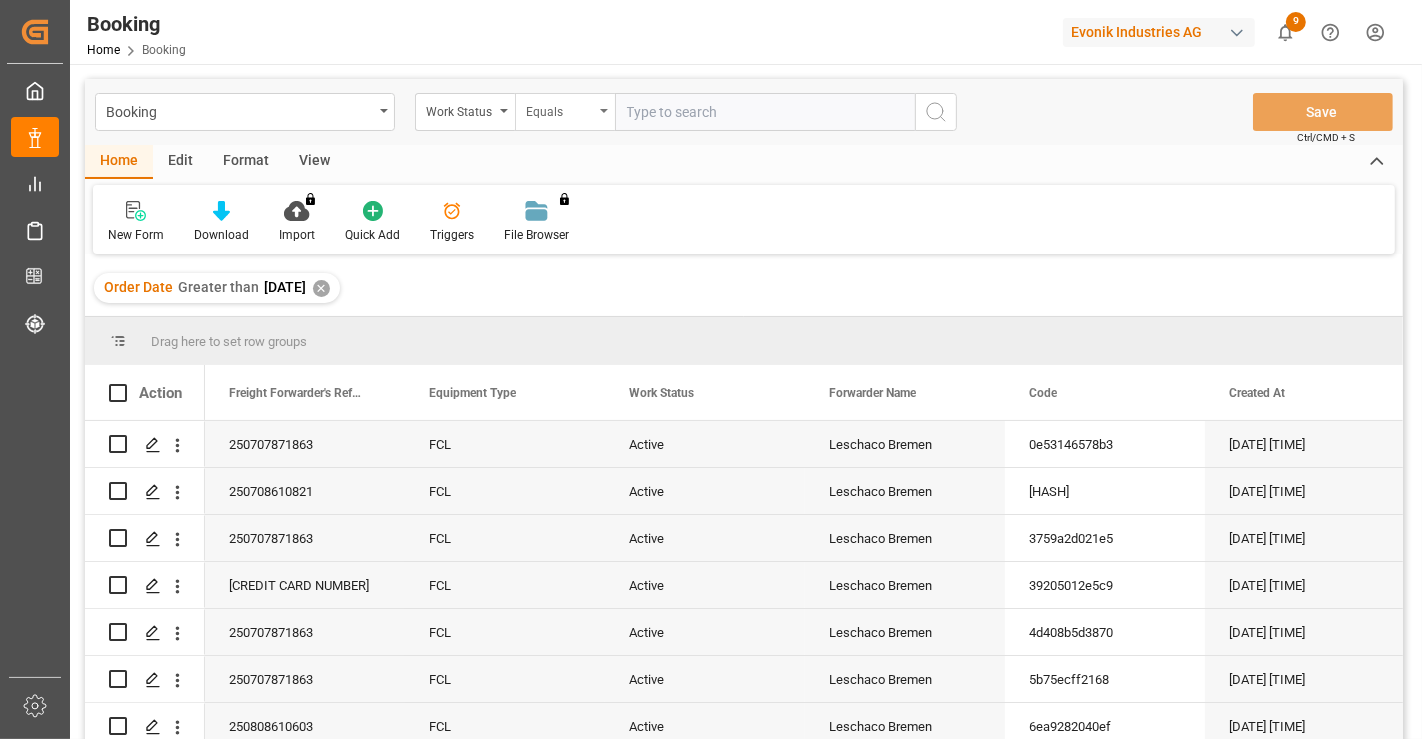 click on "Equals" at bounding box center [565, 112] 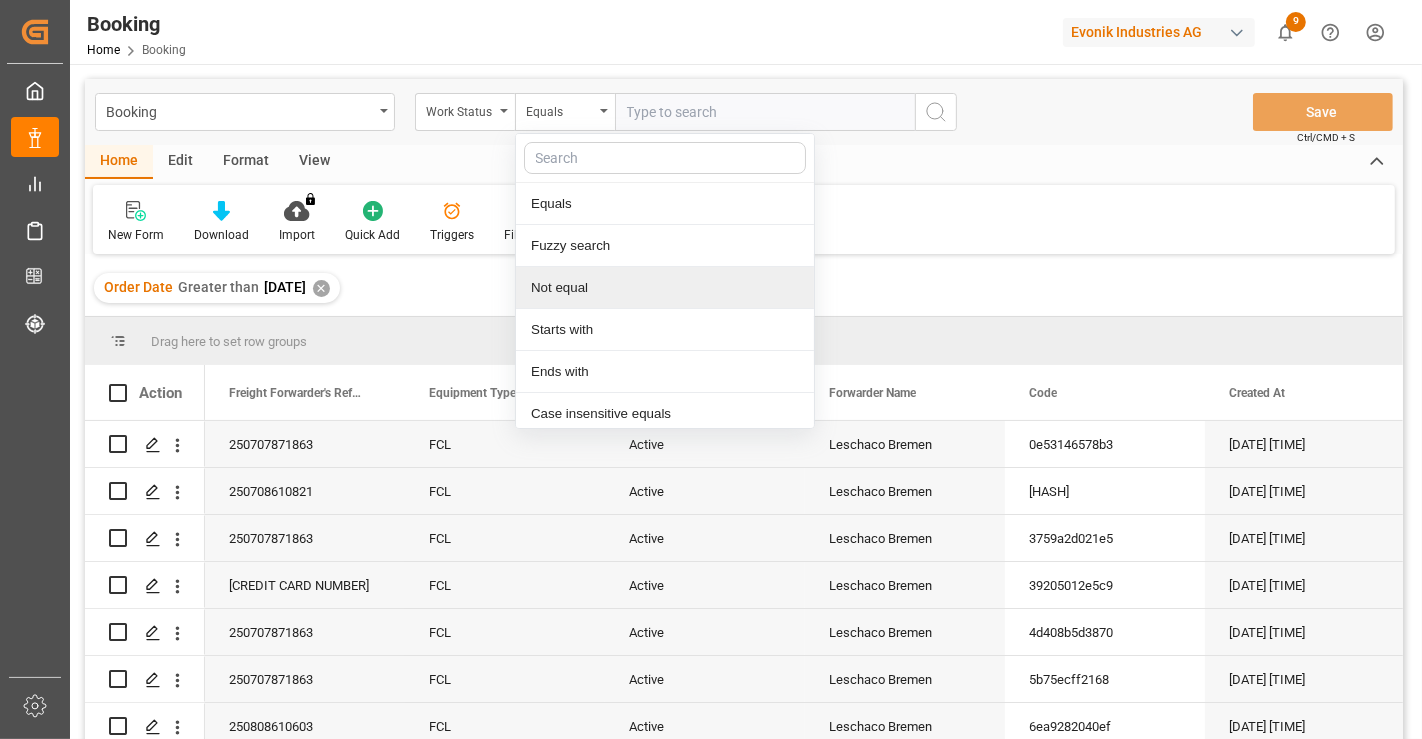 click on "Not equal" at bounding box center (665, 288) 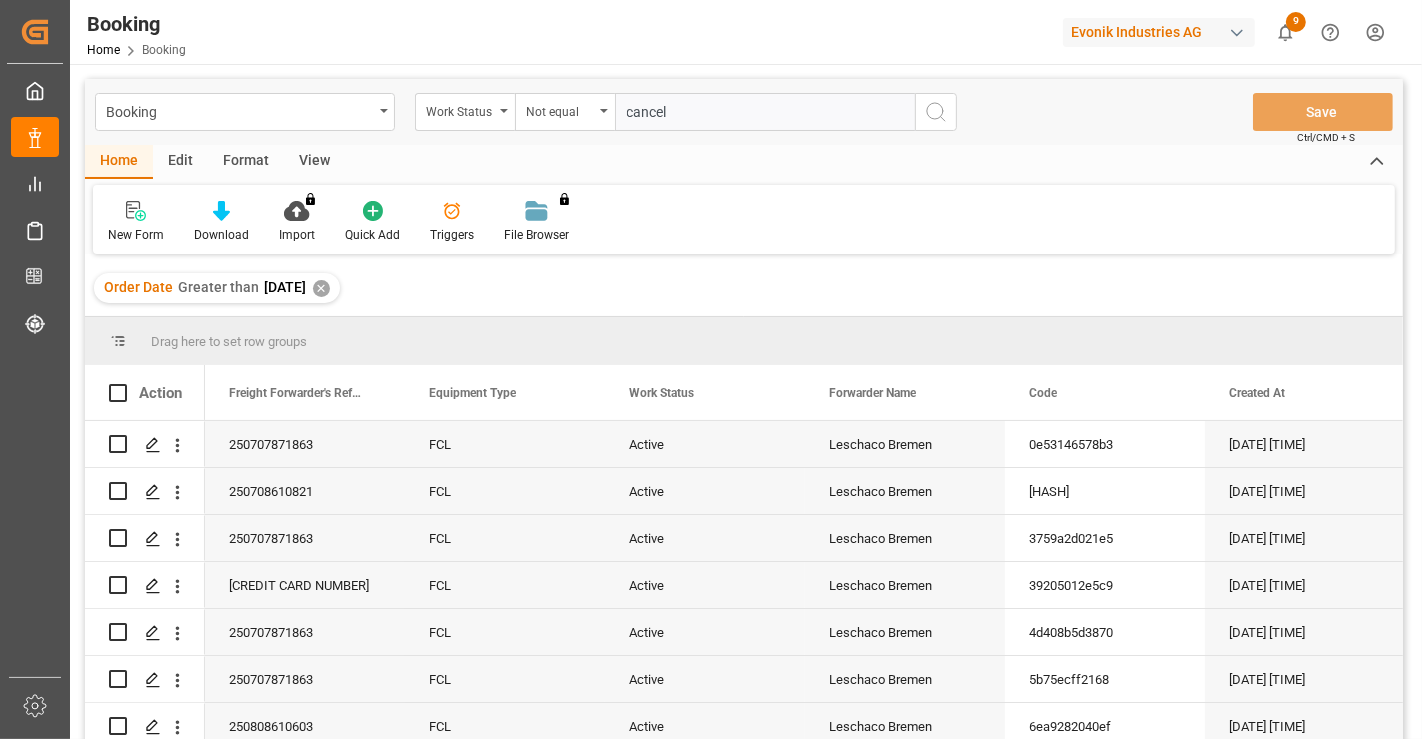 type on "cancel" 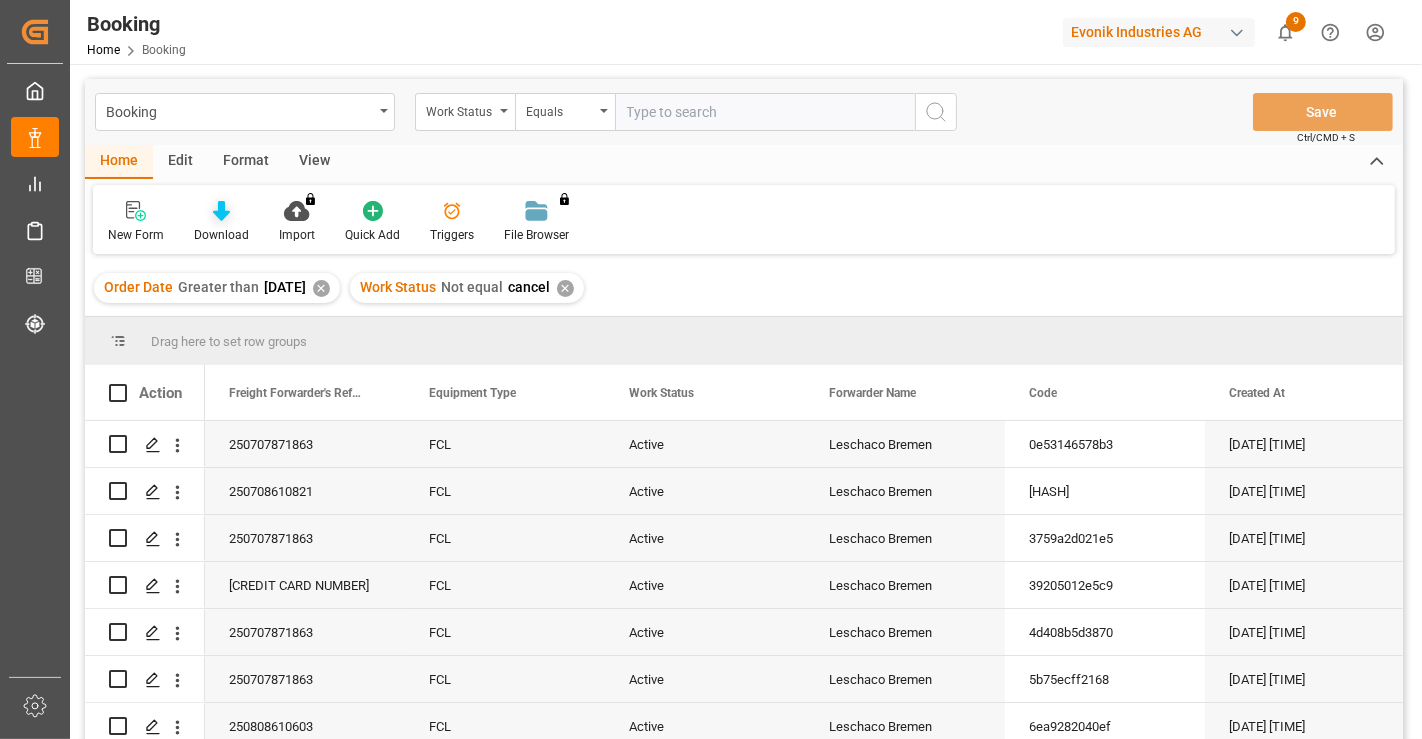 click 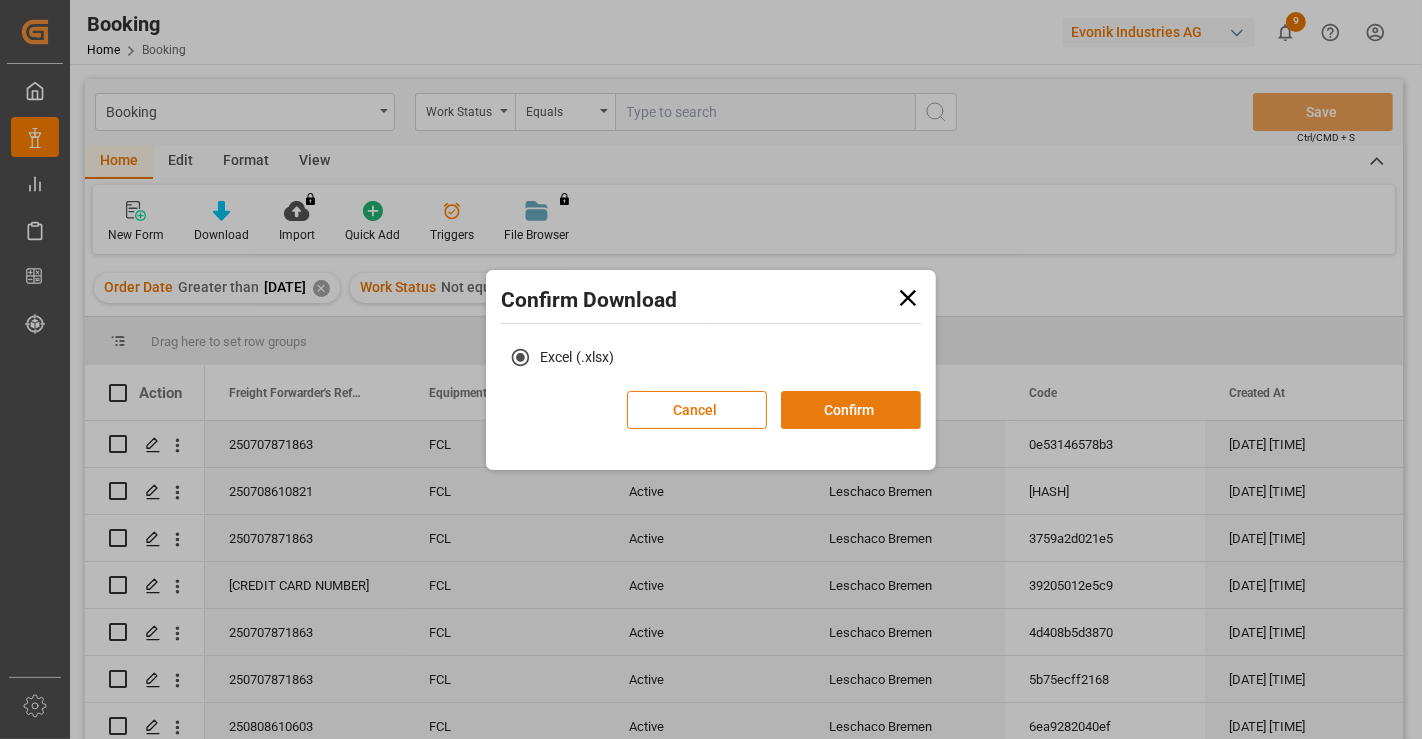 click on "Confirm" at bounding box center [851, 410] 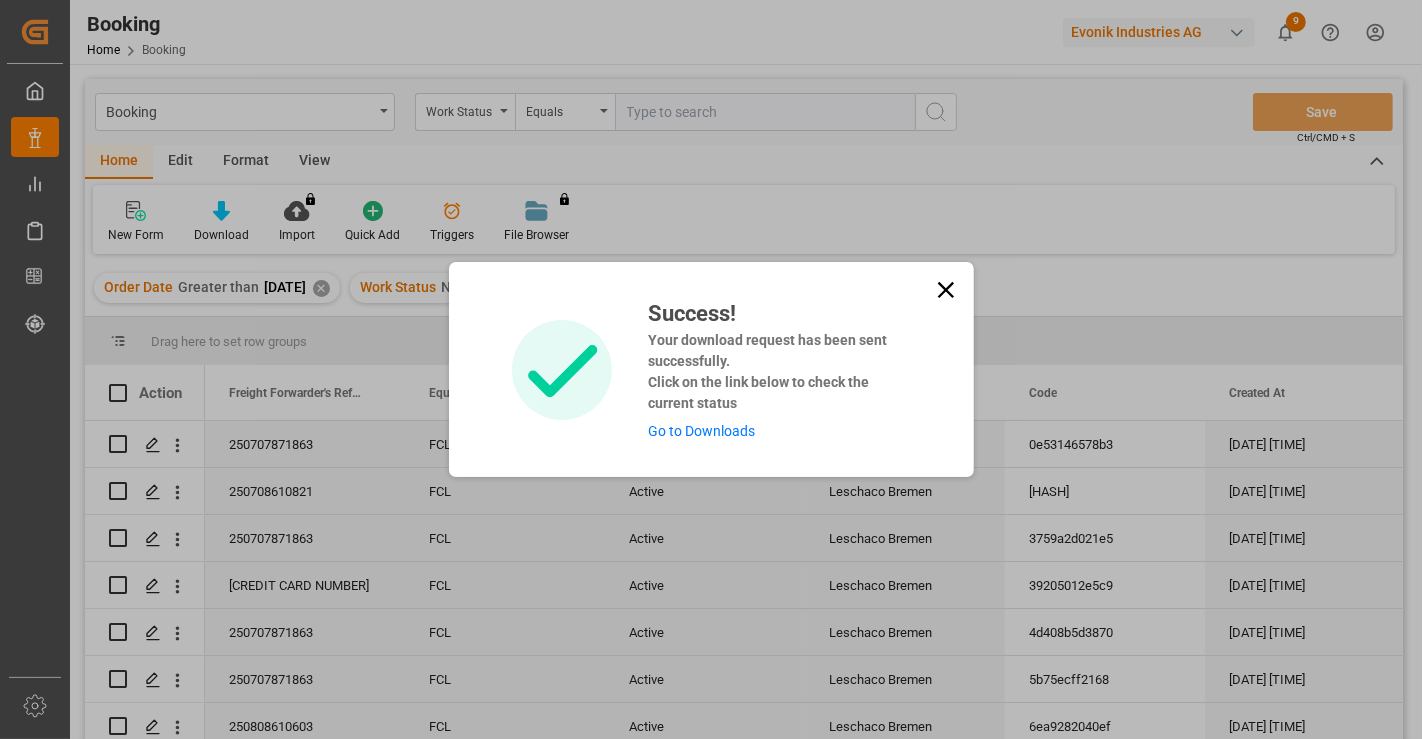 click on "Go to Downloads" at bounding box center [701, 431] 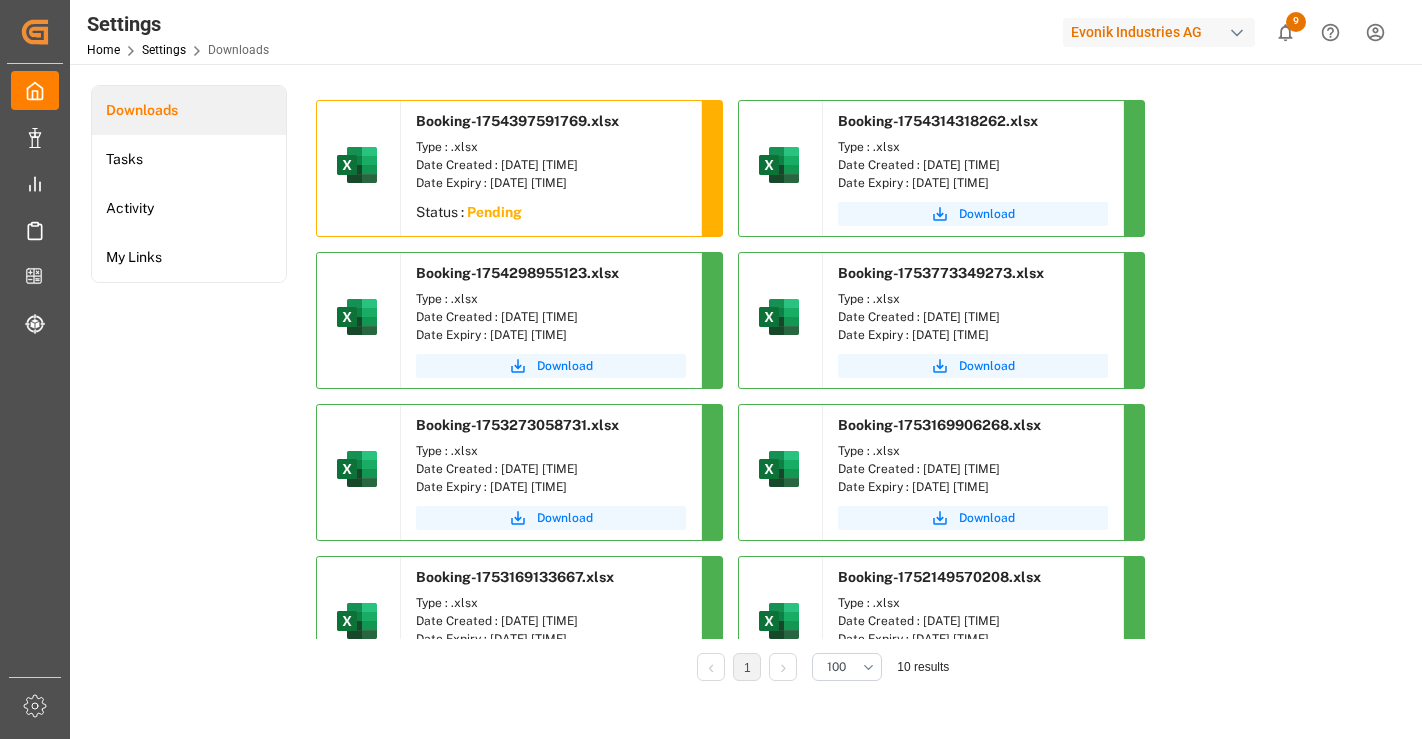 scroll, scrollTop: 0, scrollLeft: 0, axis: both 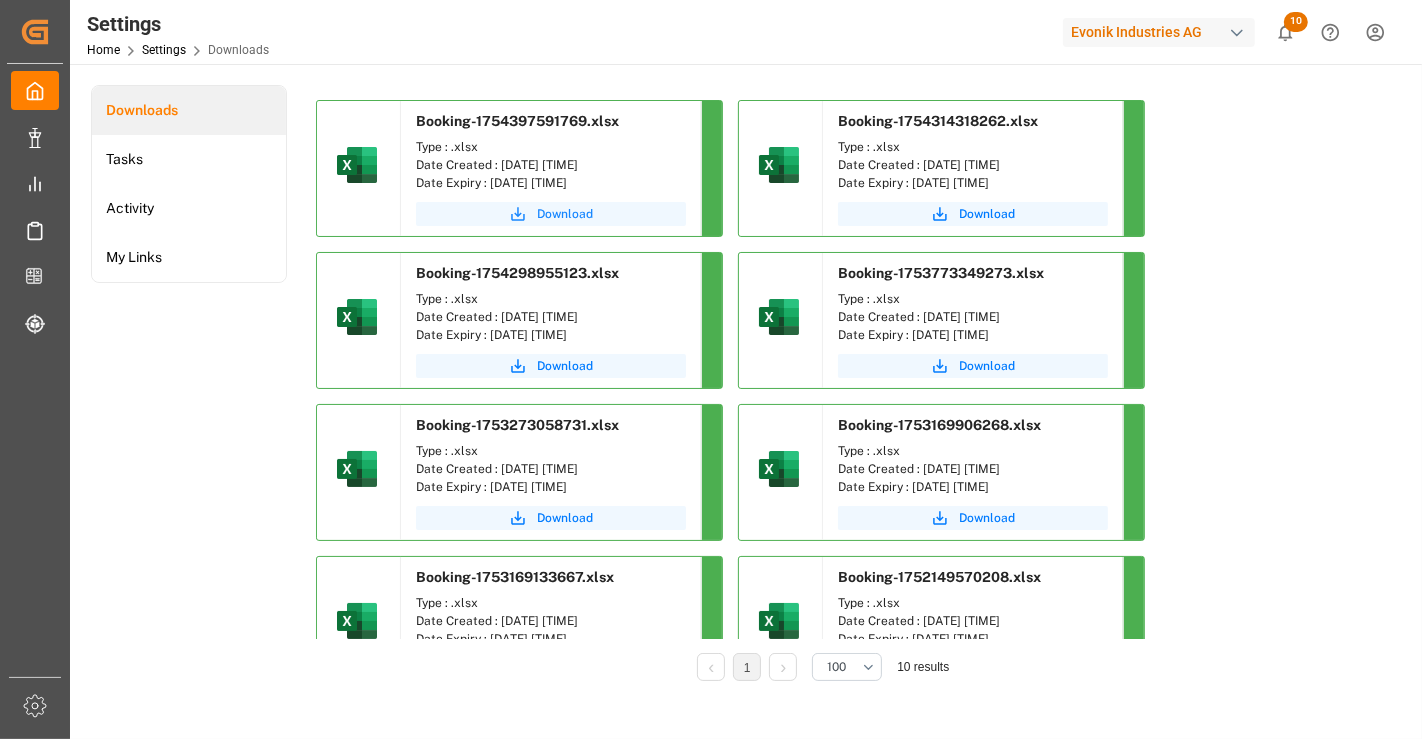 click on "Download" at bounding box center [565, 214] 